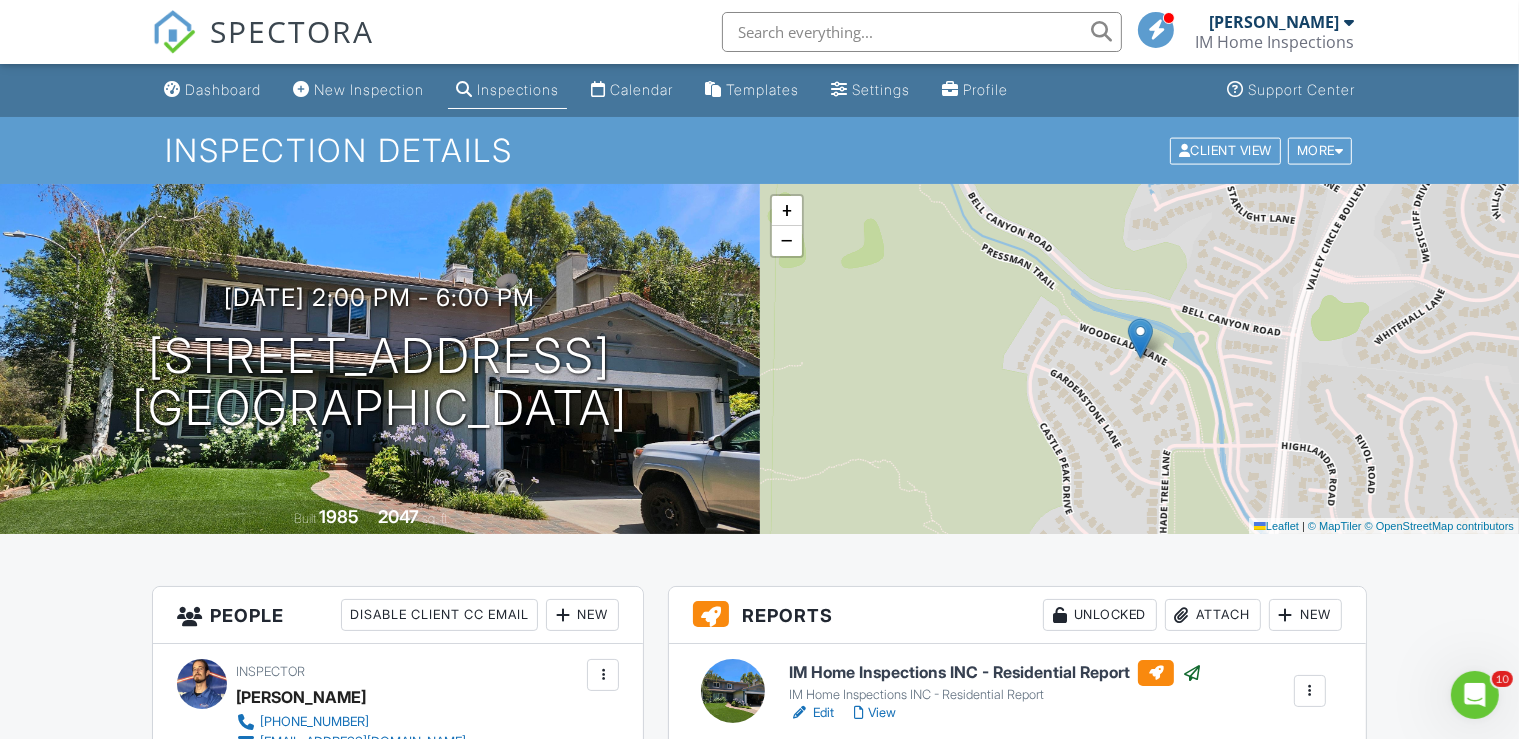 scroll, scrollTop: 0, scrollLeft: 0, axis: both 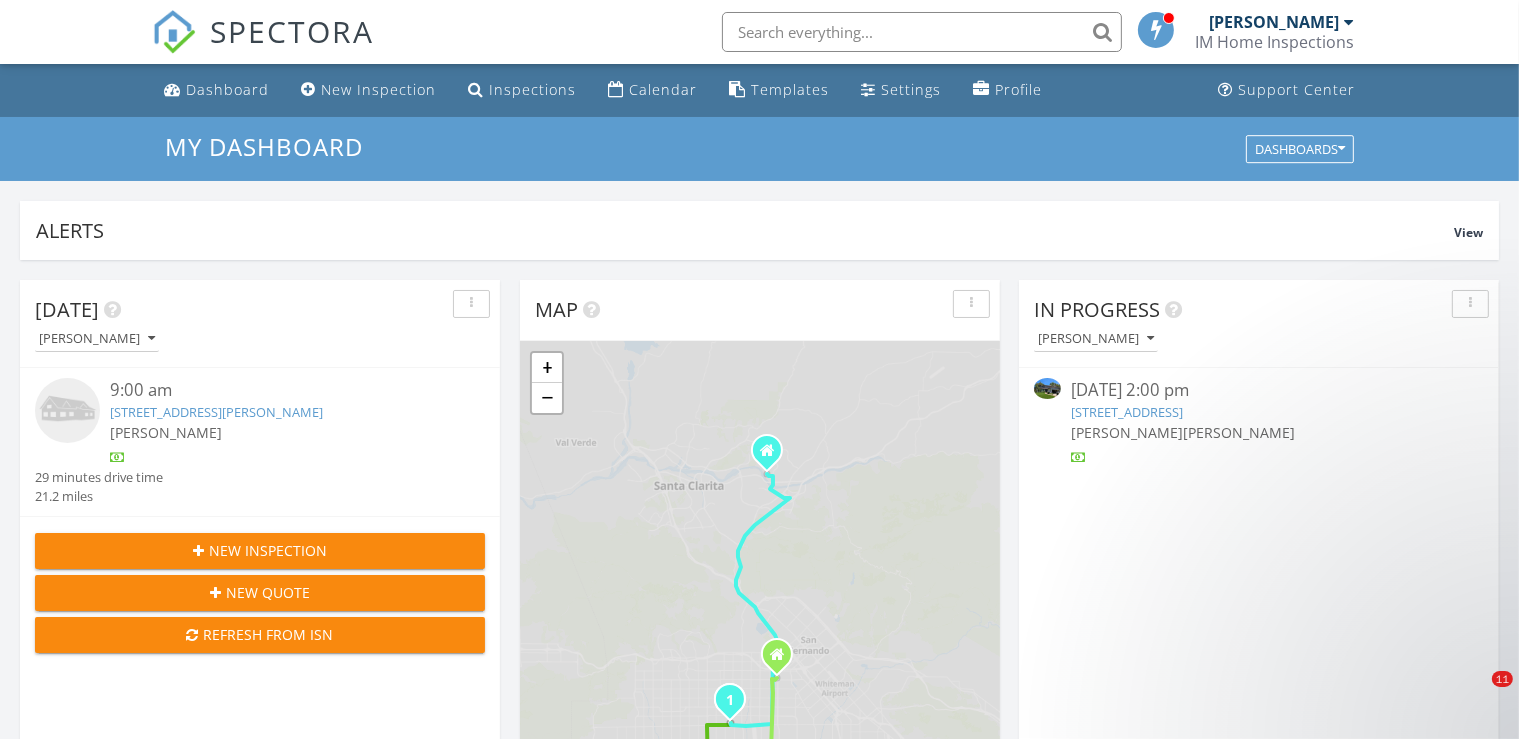 click on "7126 Shadow Ridge Ct, Los Angeles, CA 91307" at bounding box center [1127, 412] 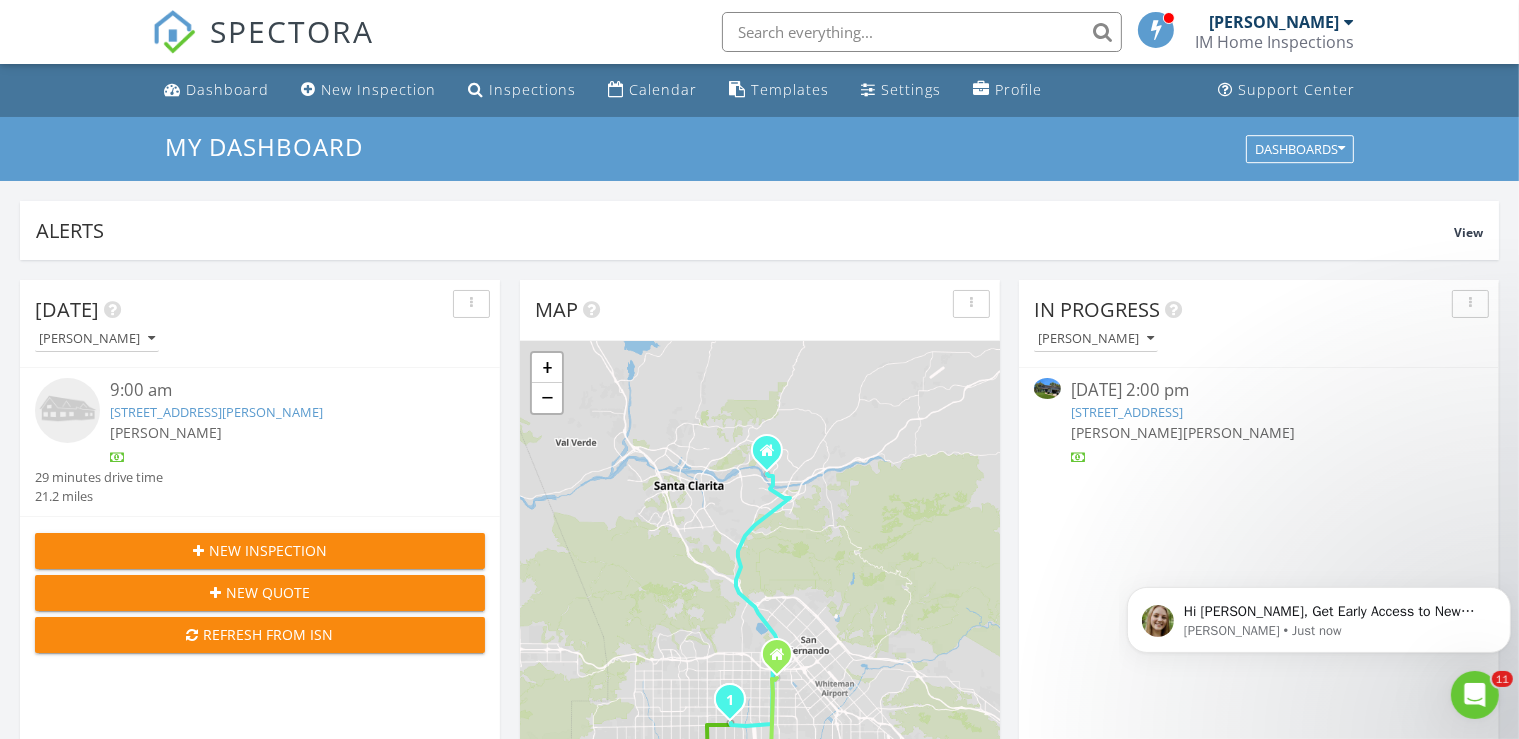 scroll, scrollTop: 0, scrollLeft: 0, axis: both 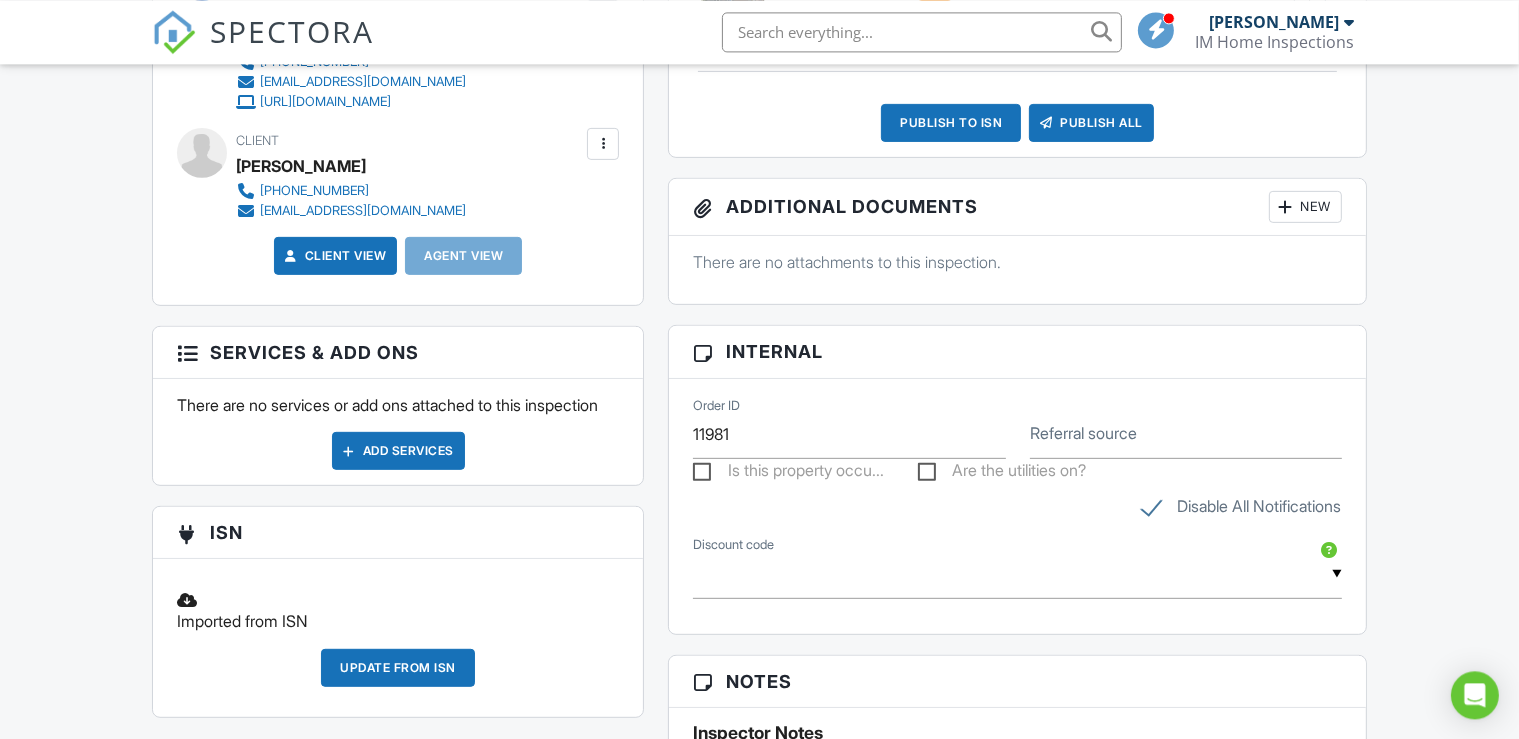 click on "New" at bounding box center [1305, 206] 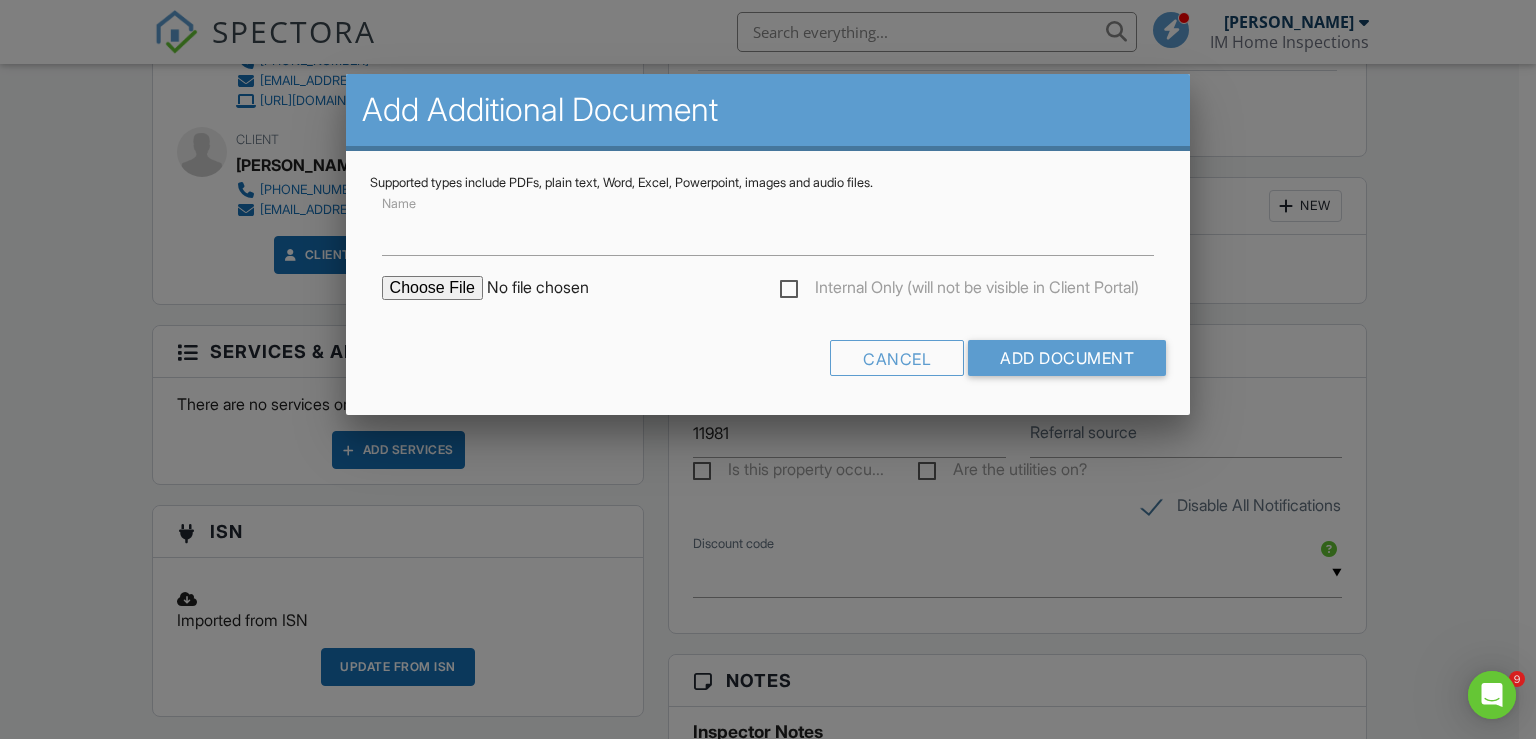 click at bounding box center [552, 288] 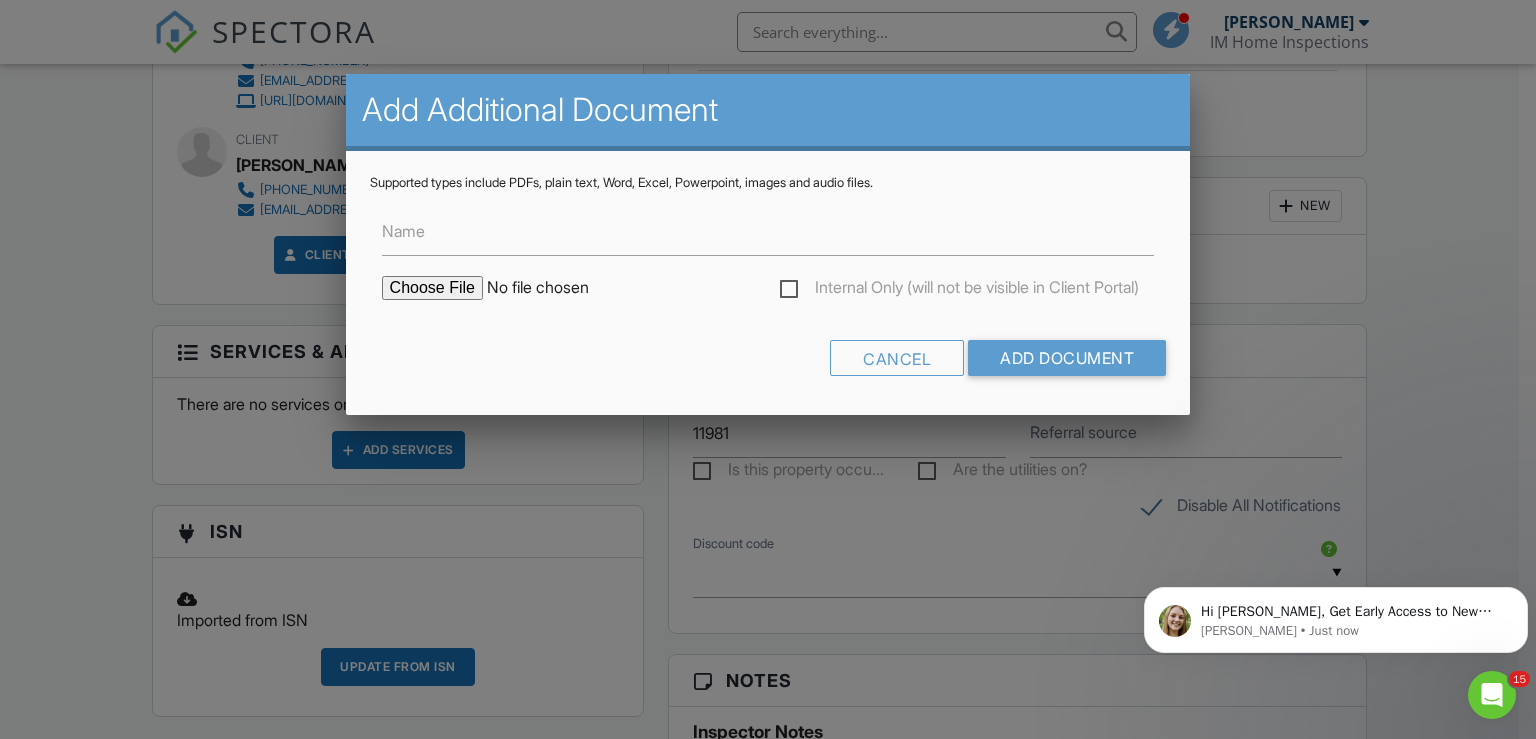 scroll, scrollTop: 0, scrollLeft: 0, axis: both 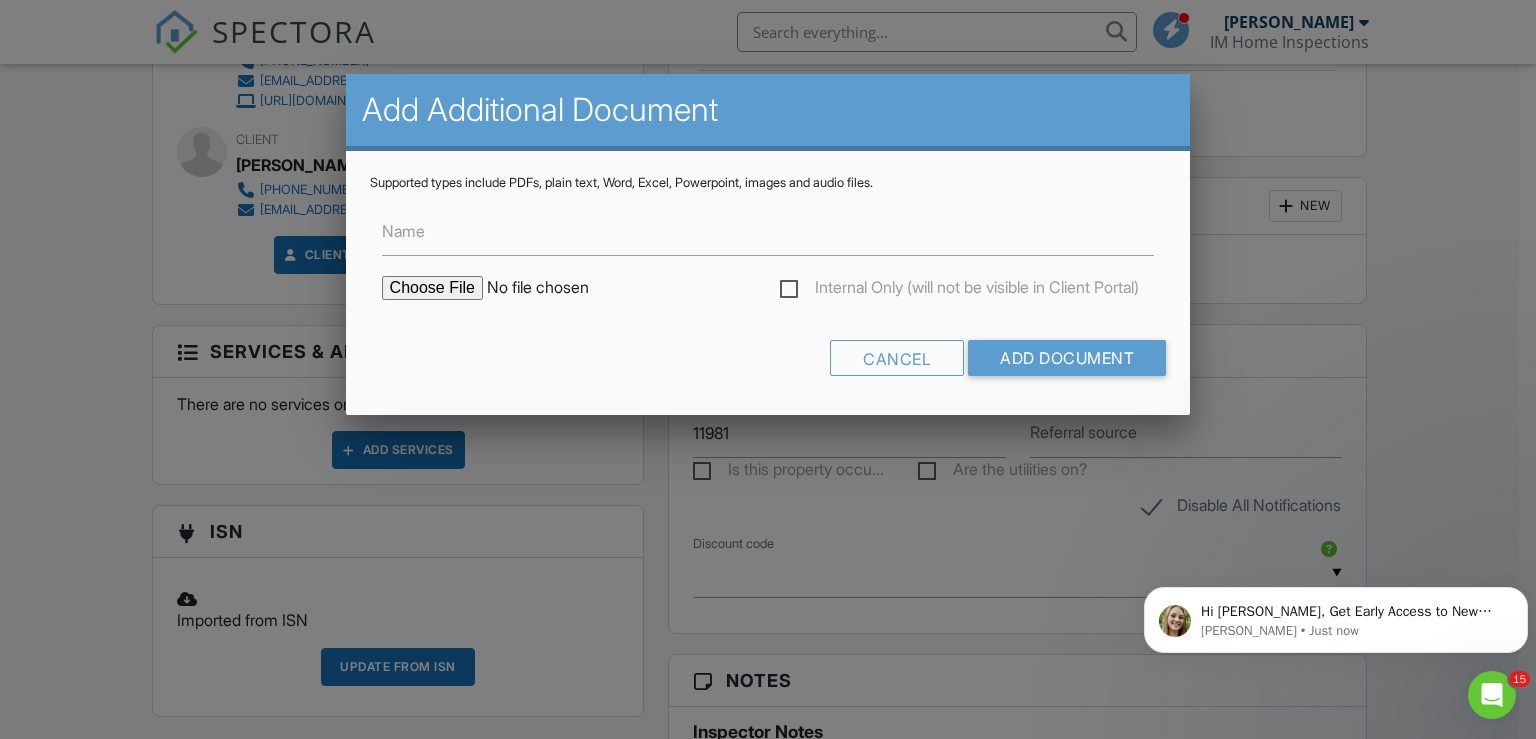 type on "C:\fakepath\322513915_coc.pdf" 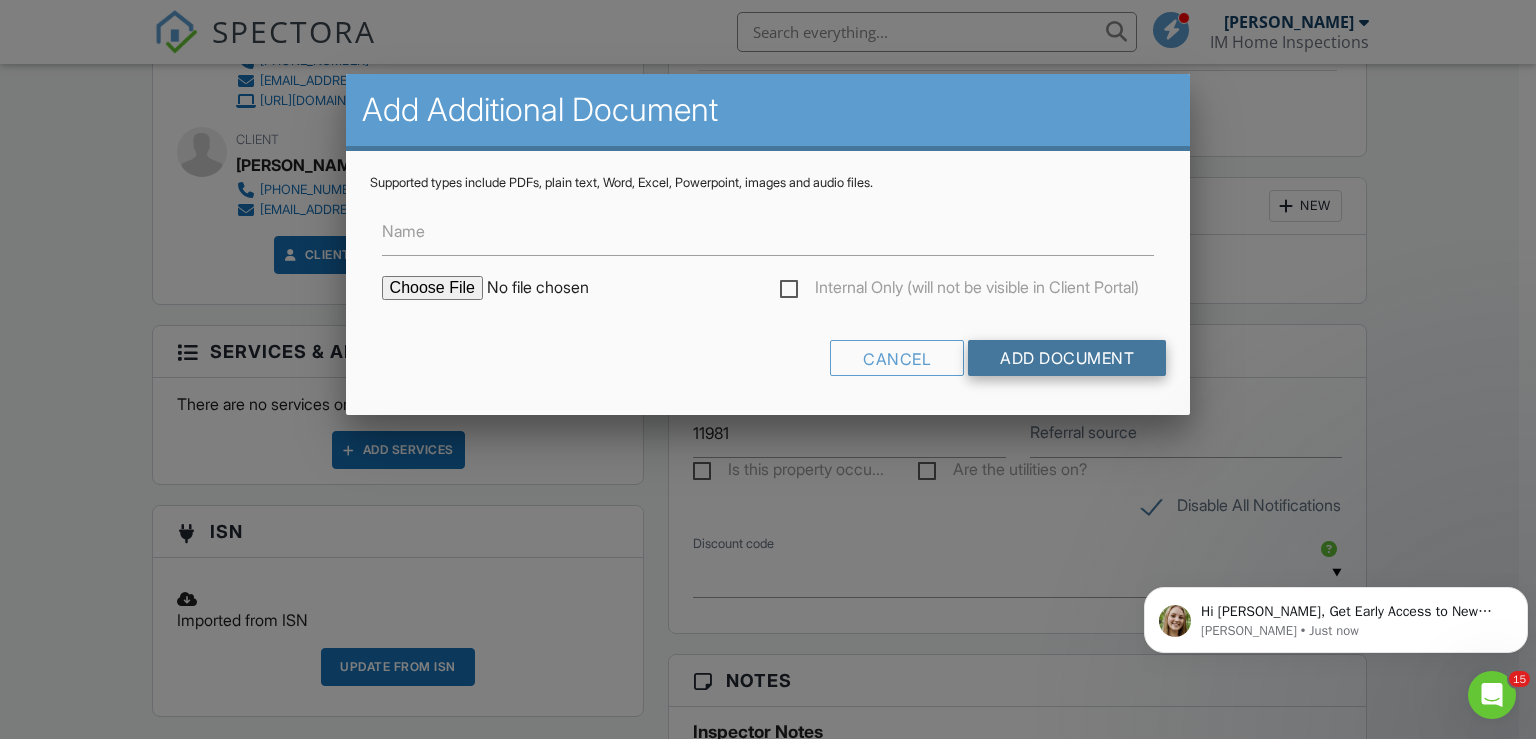 click on "Add Document" at bounding box center (1067, 358) 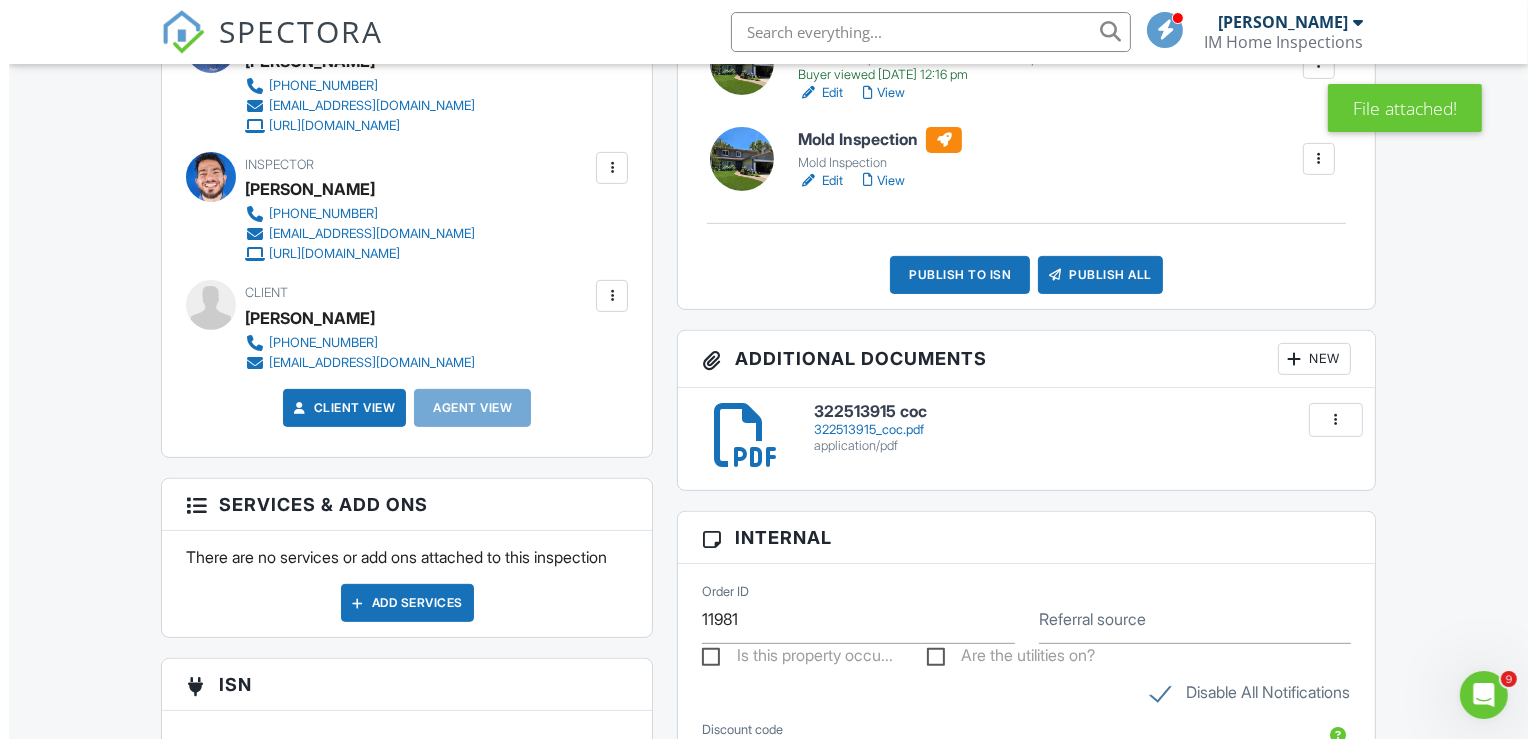 scroll, scrollTop: 0, scrollLeft: 0, axis: both 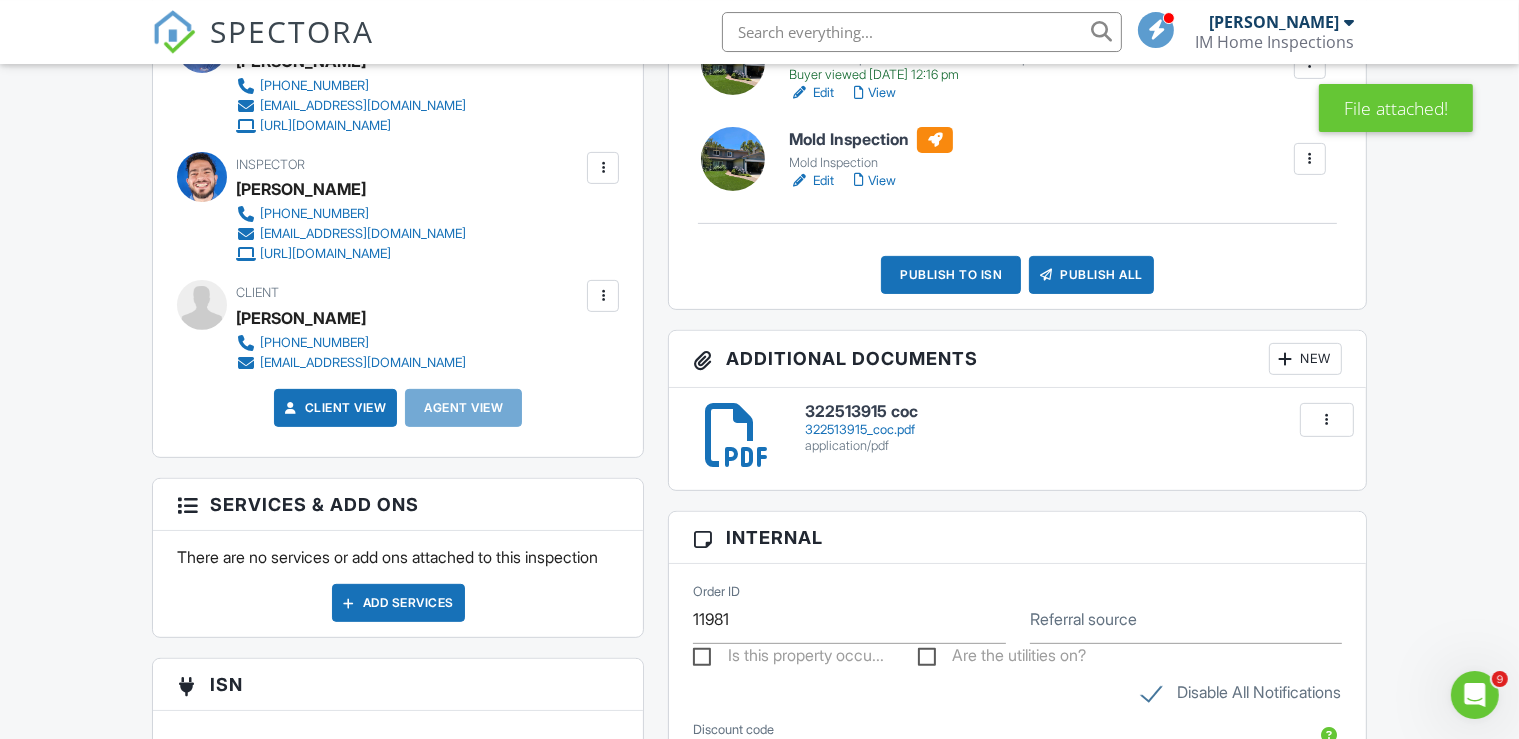 click on "New" at bounding box center (1305, 359) 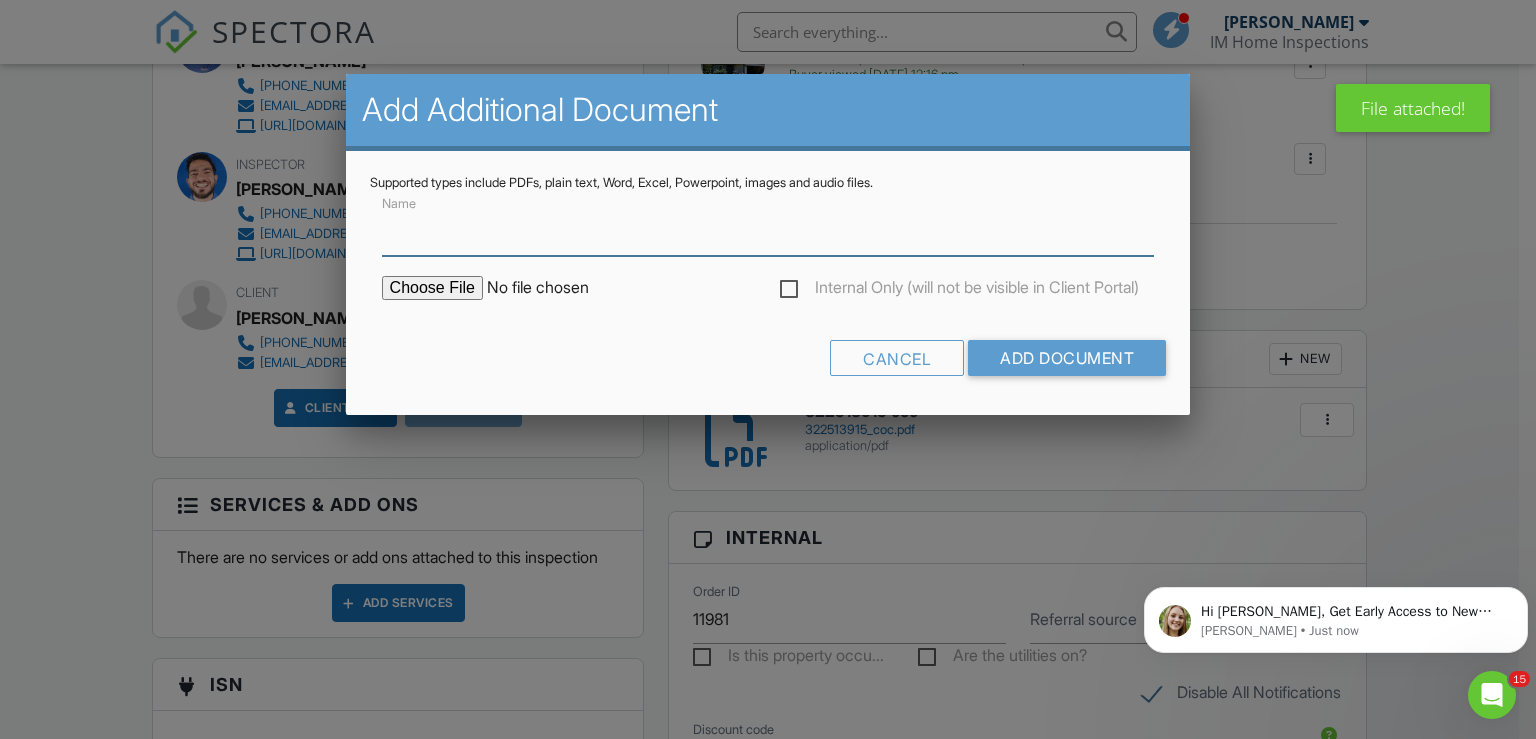 scroll, scrollTop: 0, scrollLeft: 0, axis: both 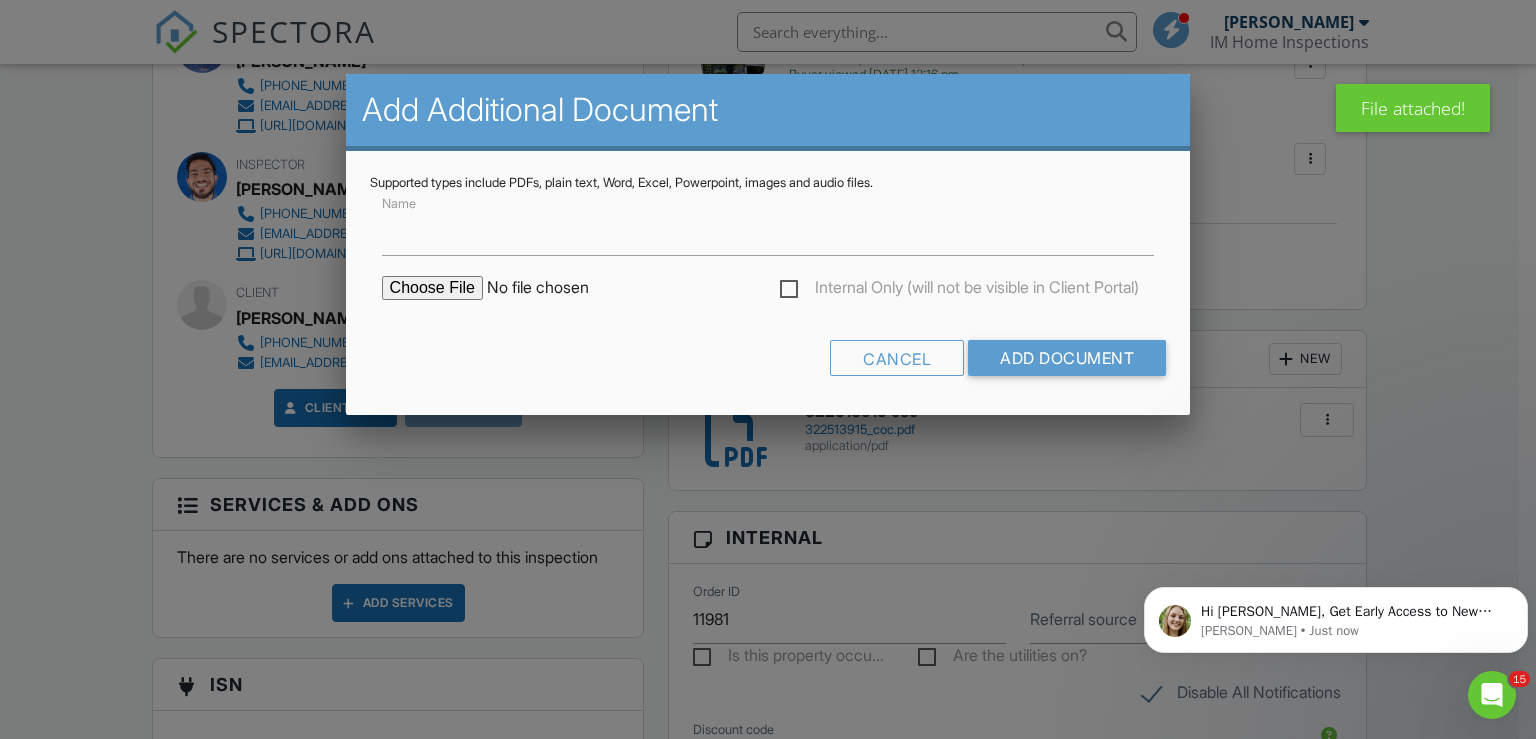 click at bounding box center [552, 288] 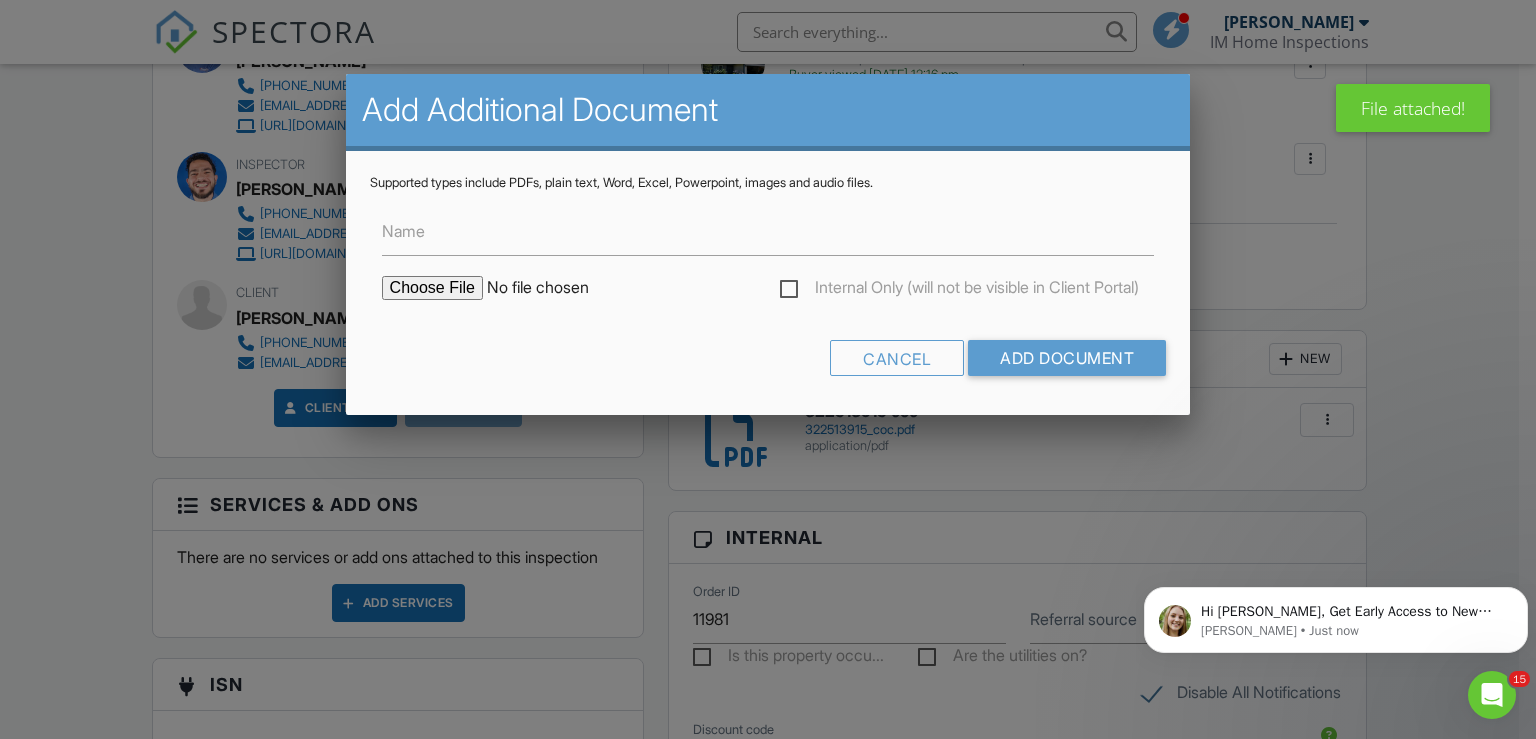 type on "C:\fakepath\322513915_001.pdf" 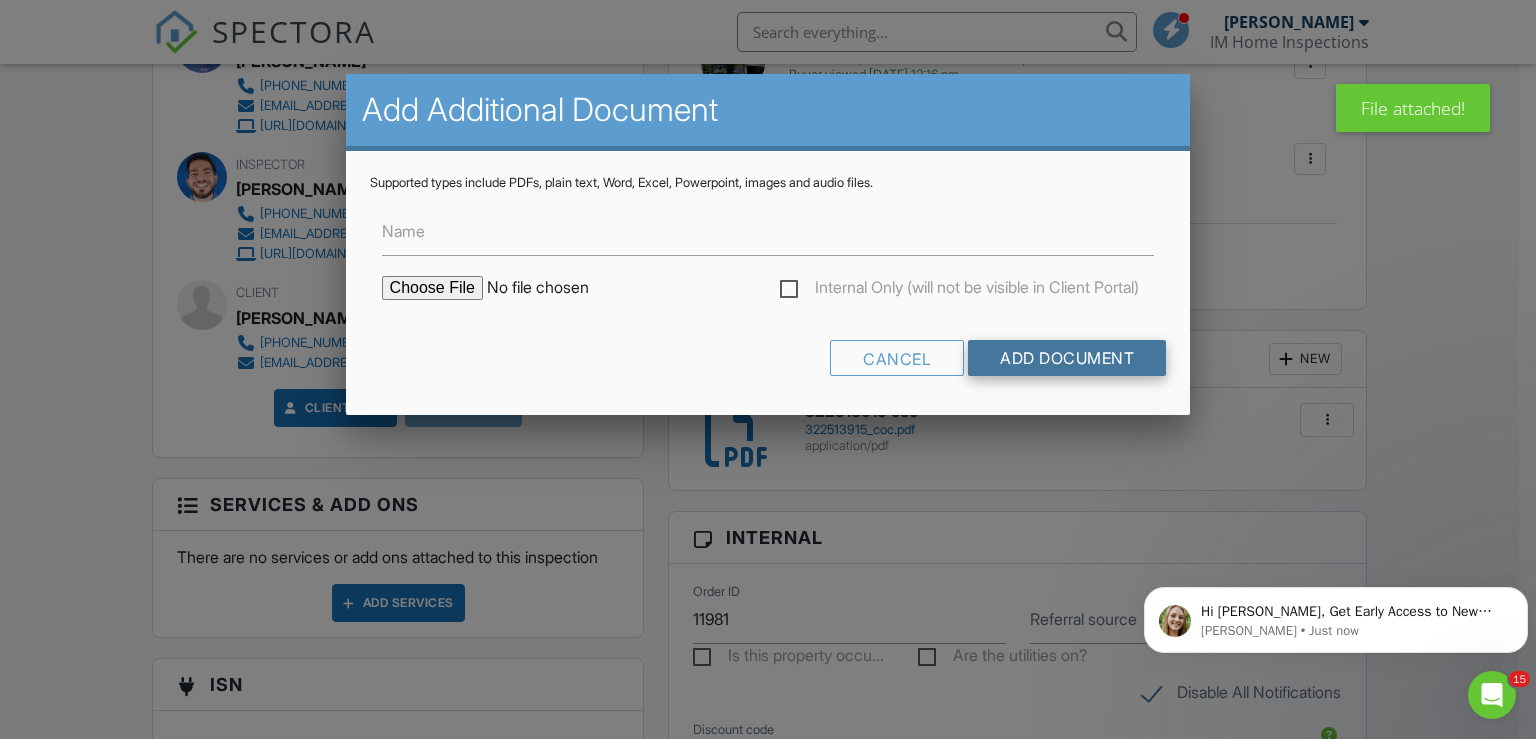 click on "Add Document" at bounding box center (1067, 358) 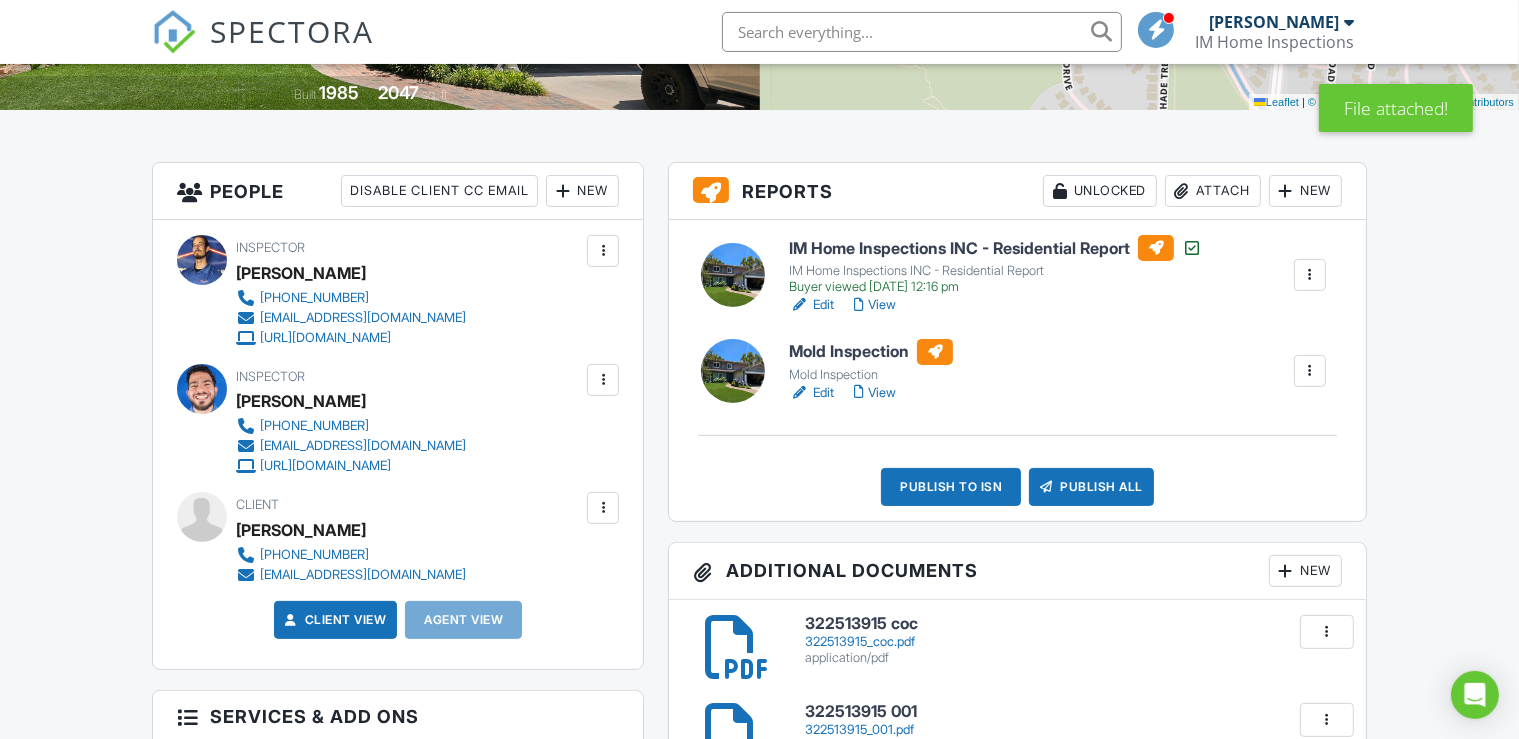 scroll, scrollTop: 563, scrollLeft: 0, axis: vertical 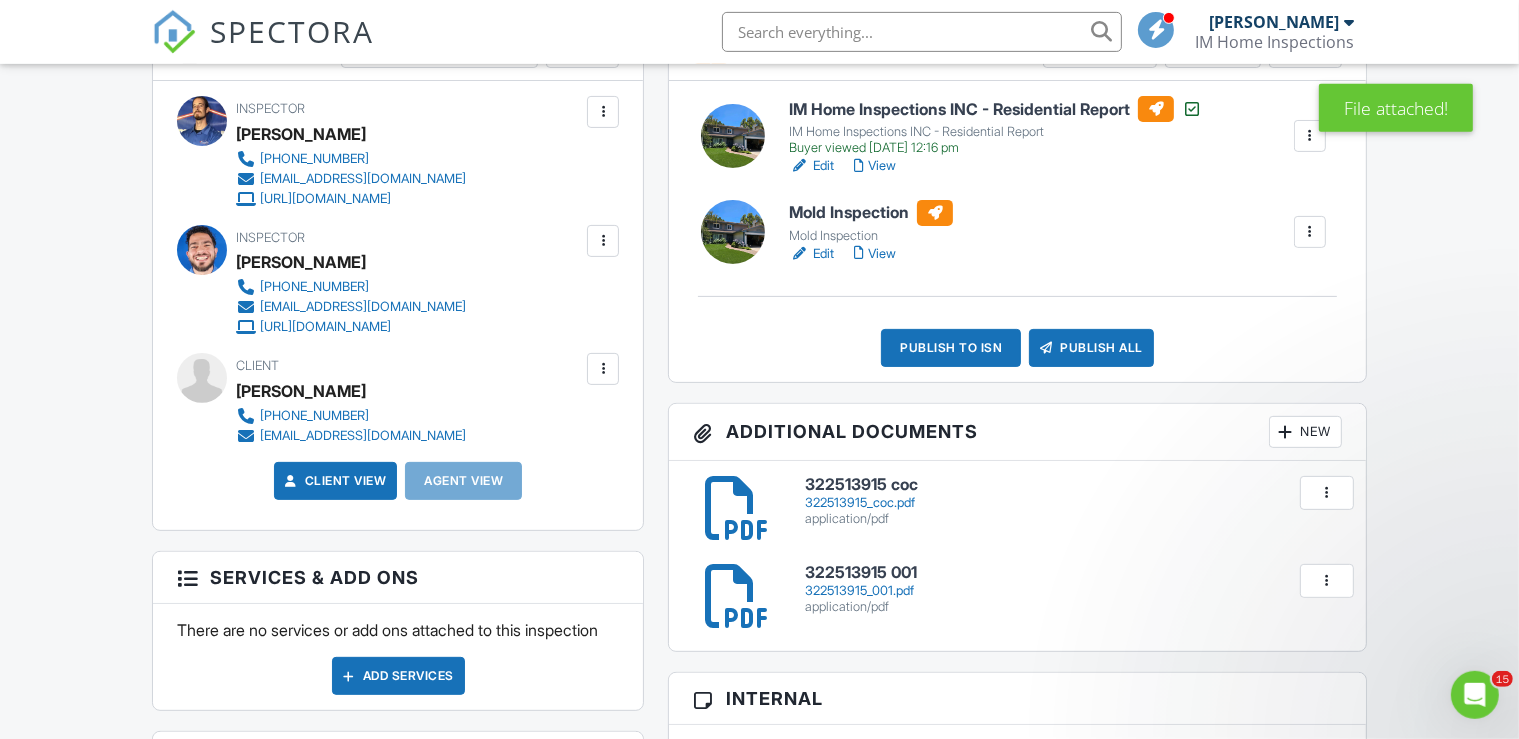 click on "New" at bounding box center (1305, 432) 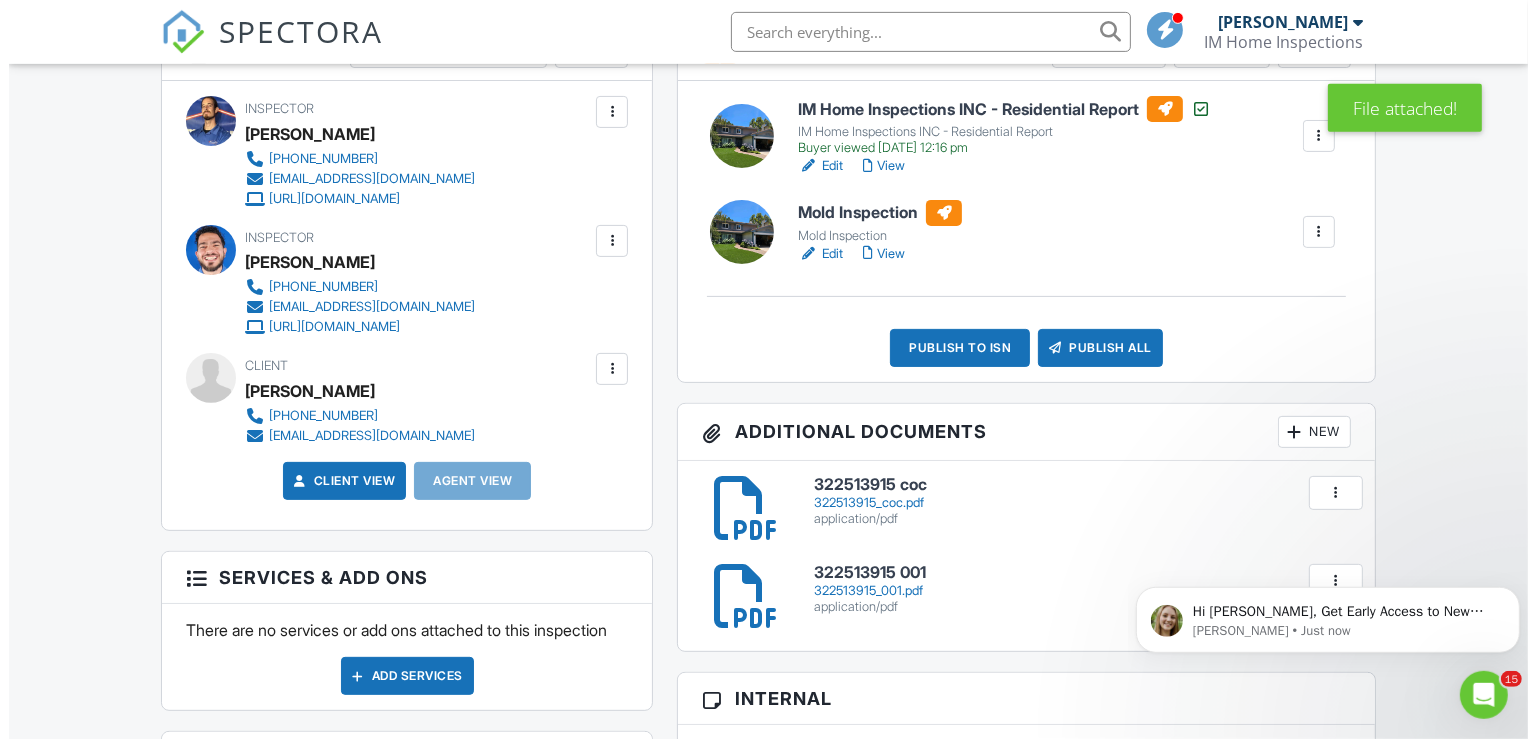 scroll, scrollTop: 0, scrollLeft: 0, axis: both 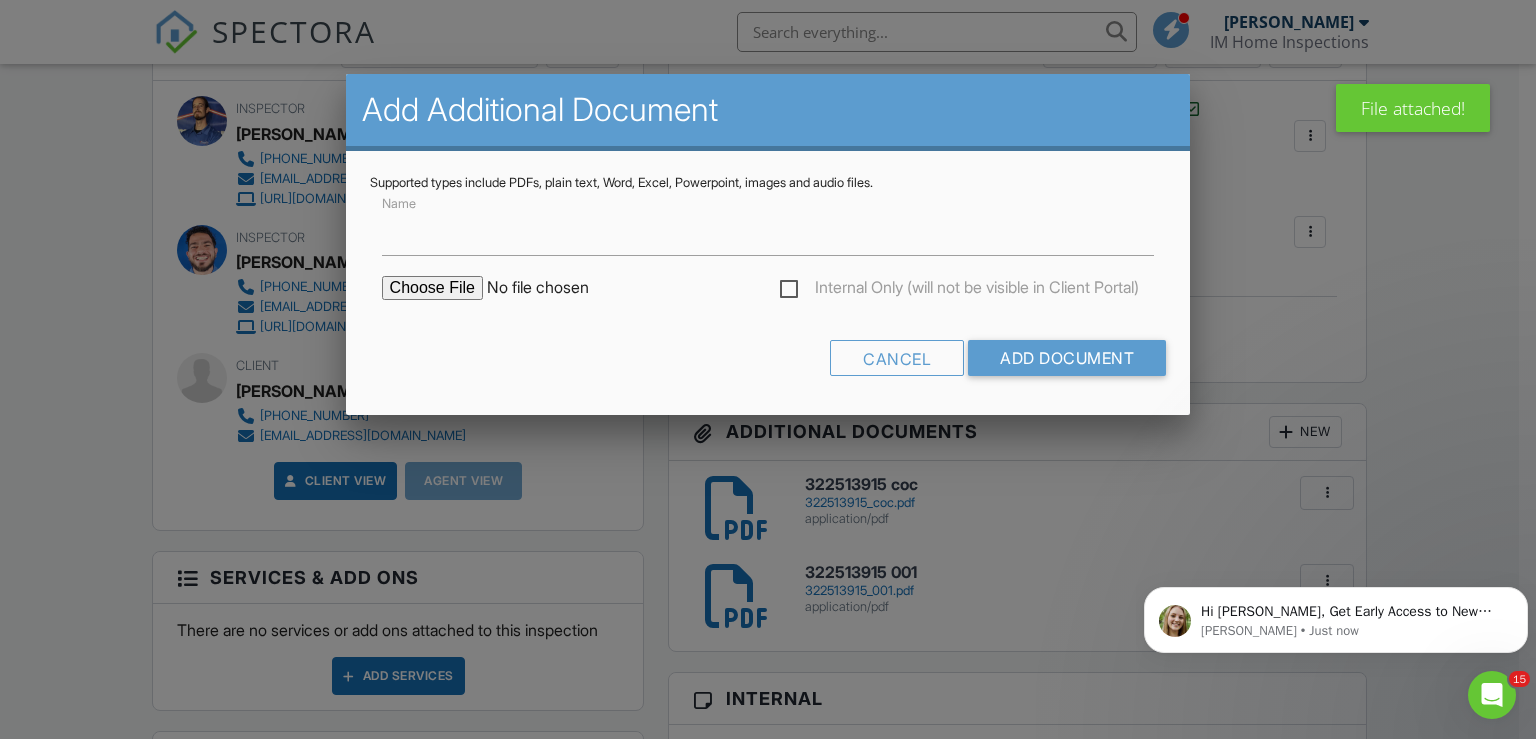 click at bounding box center (552, 288) 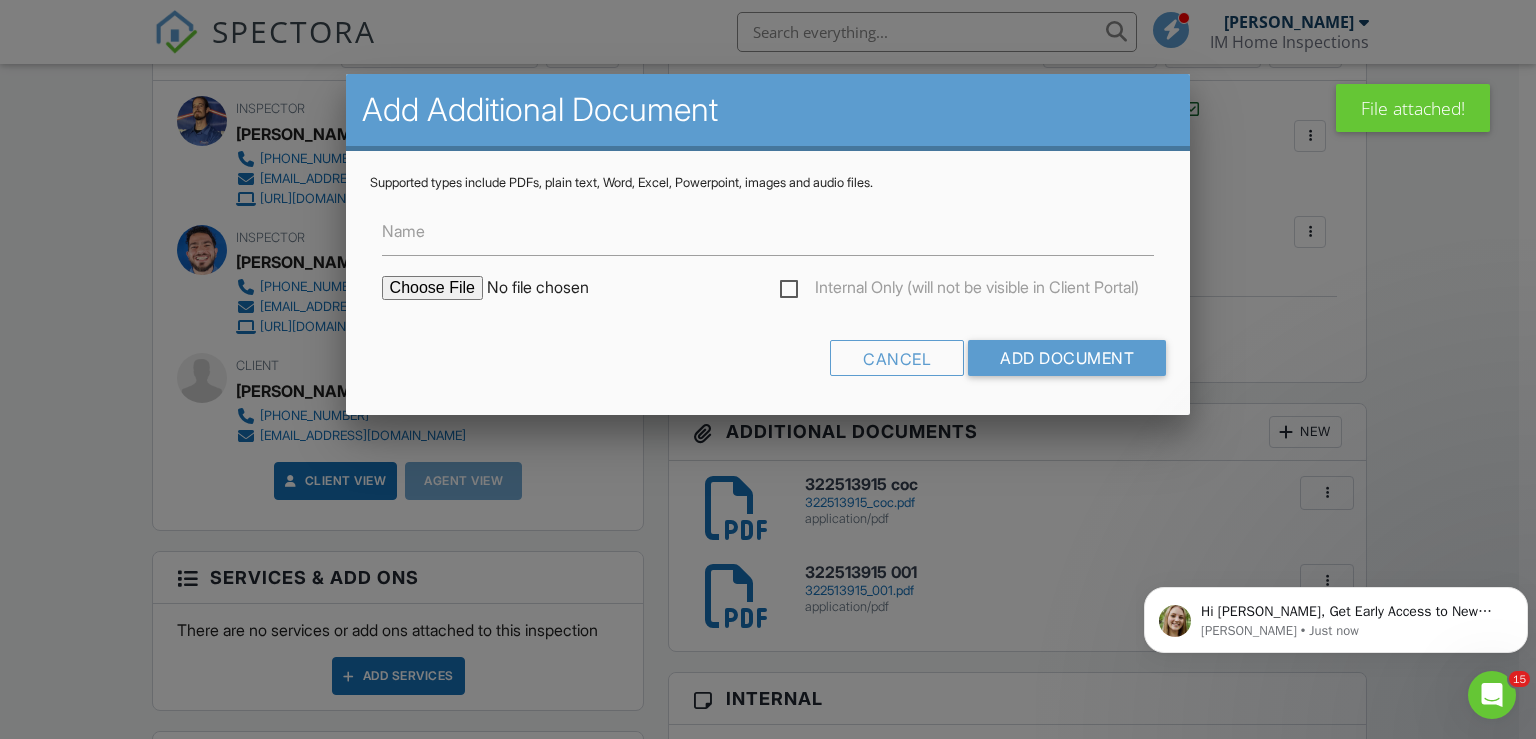 type on "C:\fakepath\322513915_002.pdf" 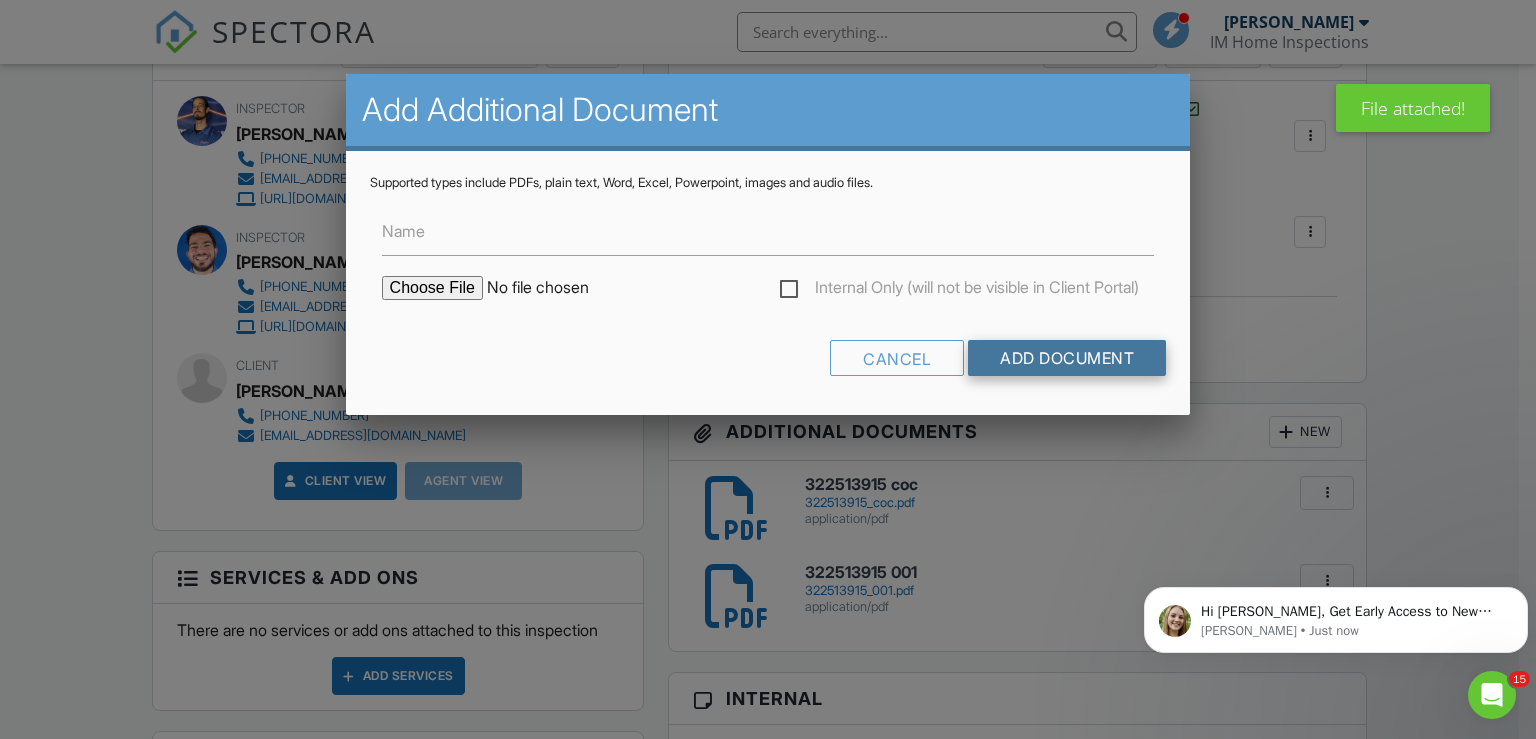 click on "Add Document" at bounding box center (1067, 358) 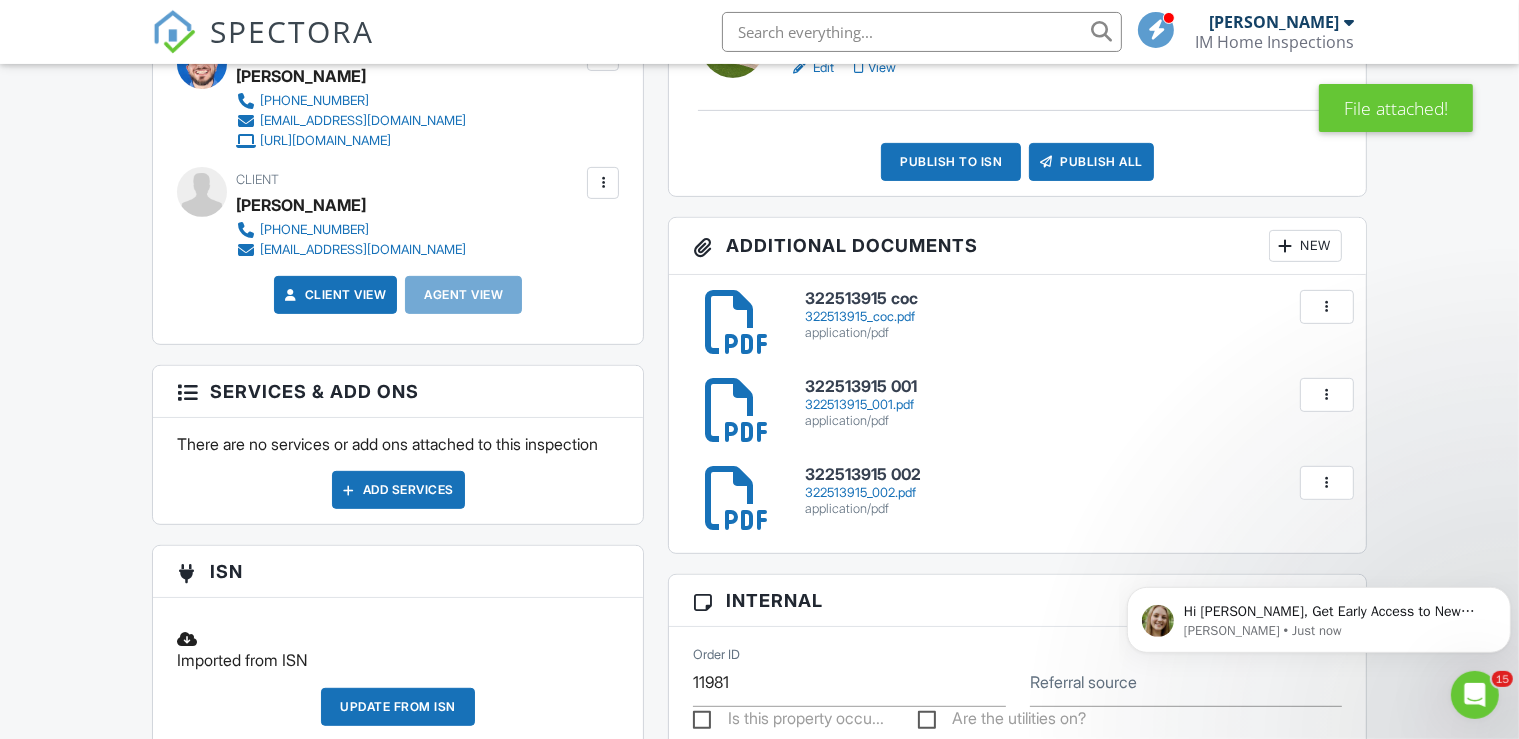 scroll, scrollTop: 0, scrollLeft: 0, axis: both 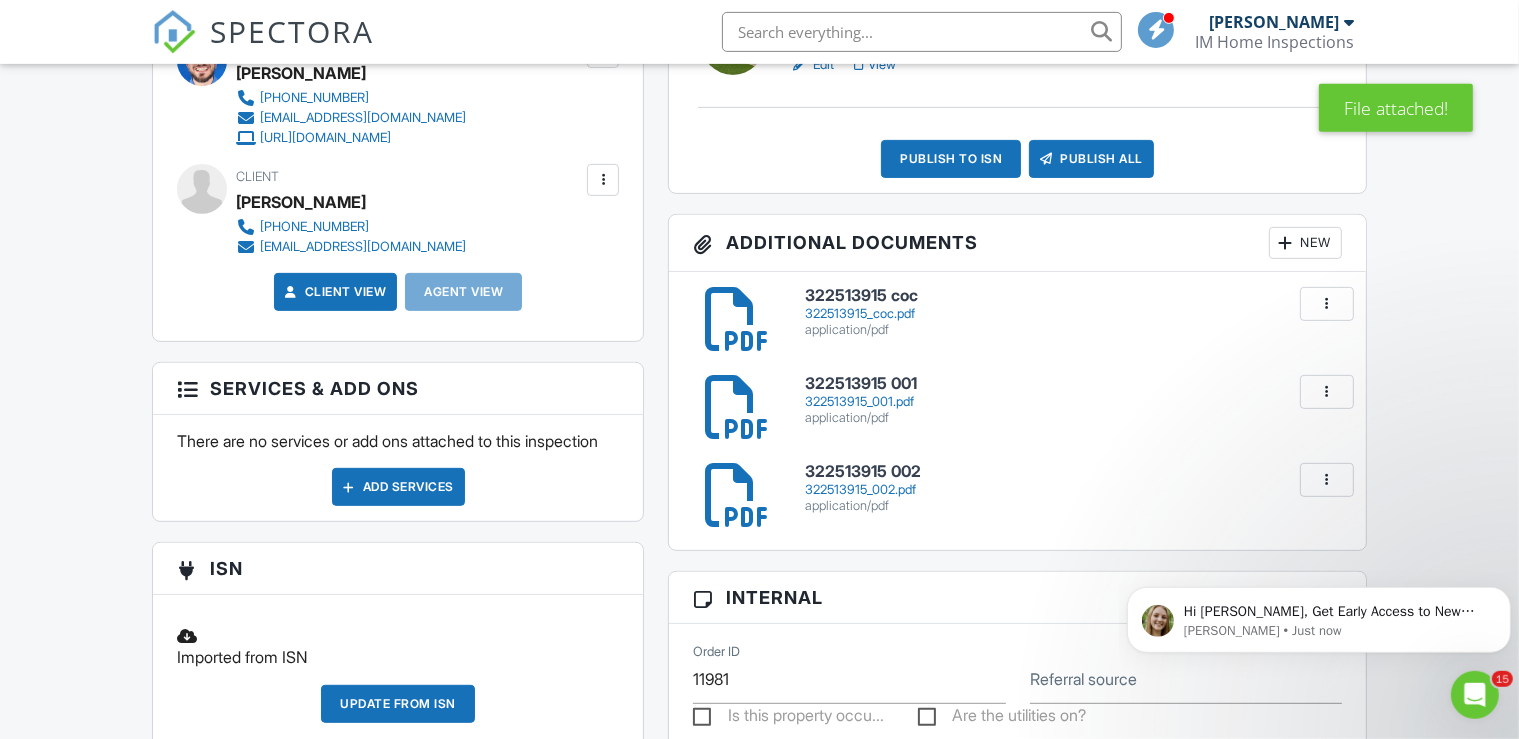 click on "322513915 001" at bounding box center [1073, 384] 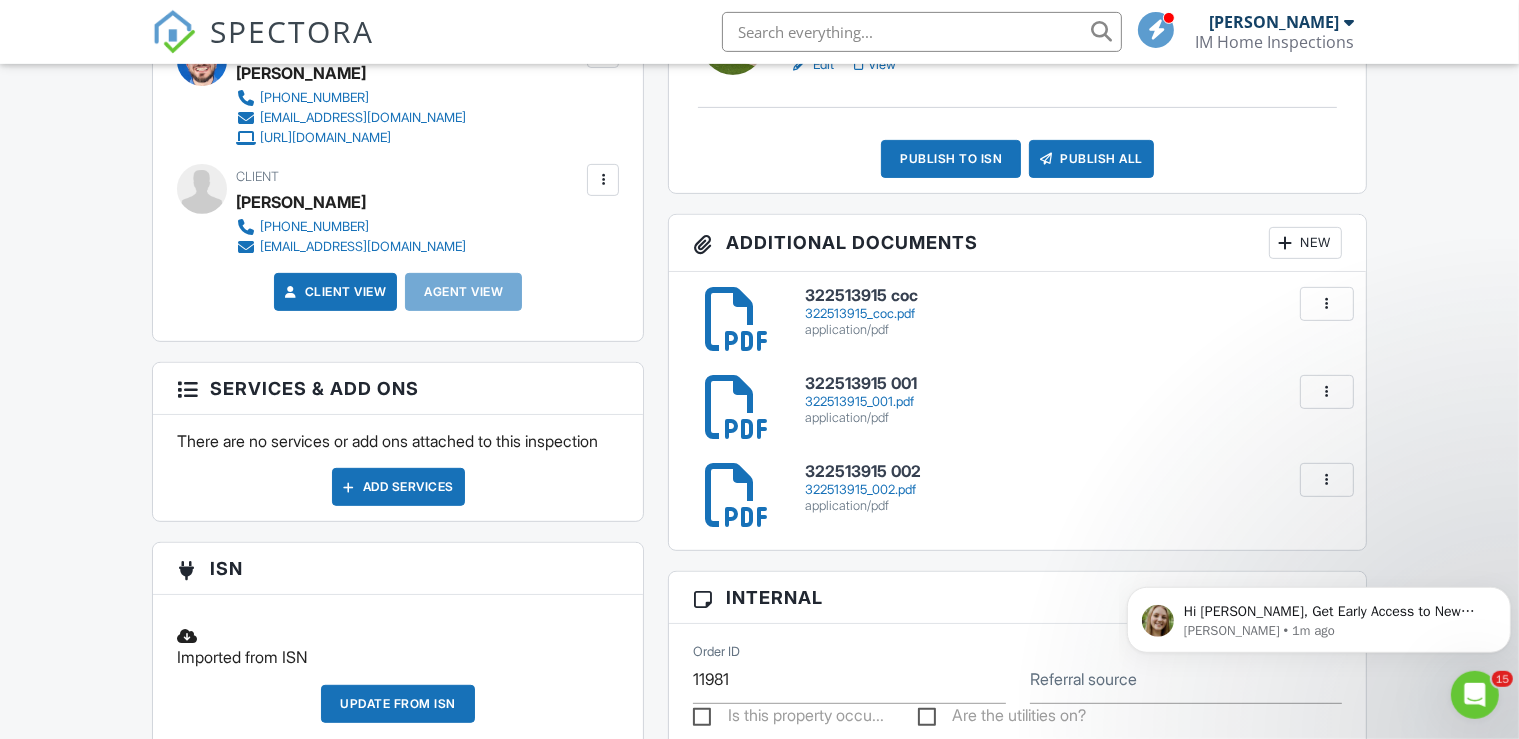 click on "322513915 002" at bounding box center (1073, 472) 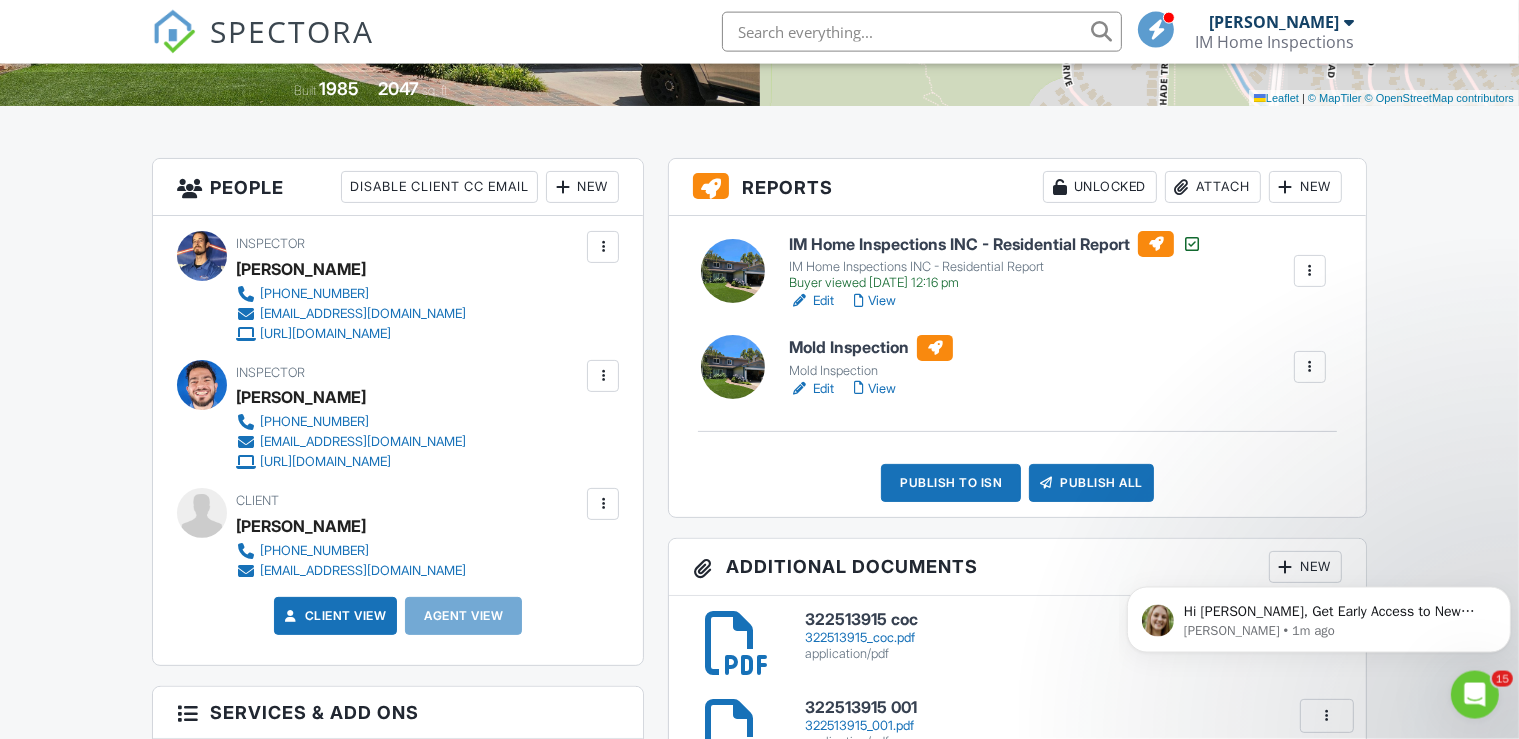 scroll, scrollTop: 360, scrollLeft: 0, axis: vertical 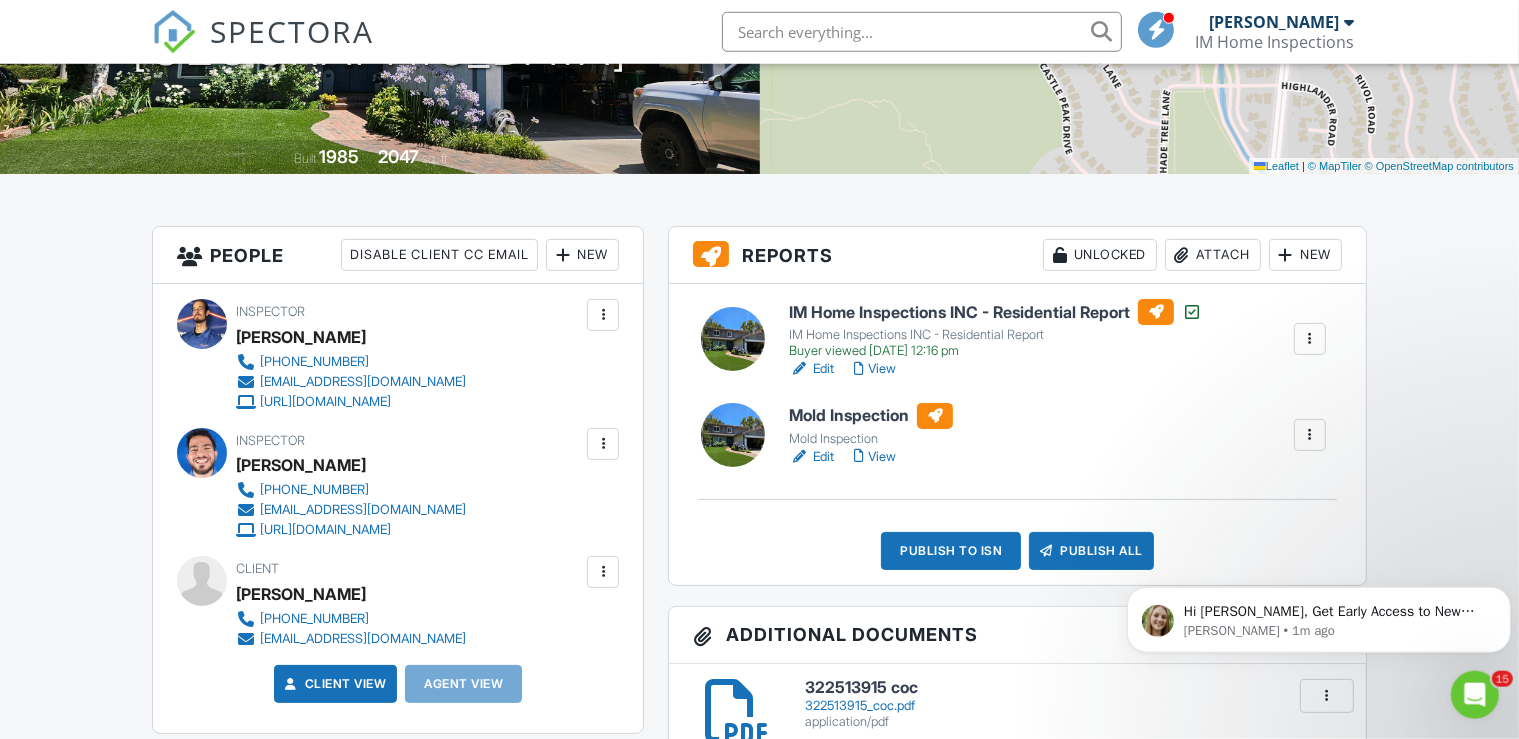 click on "Mold Inspection" at bounding box center (871, 439) 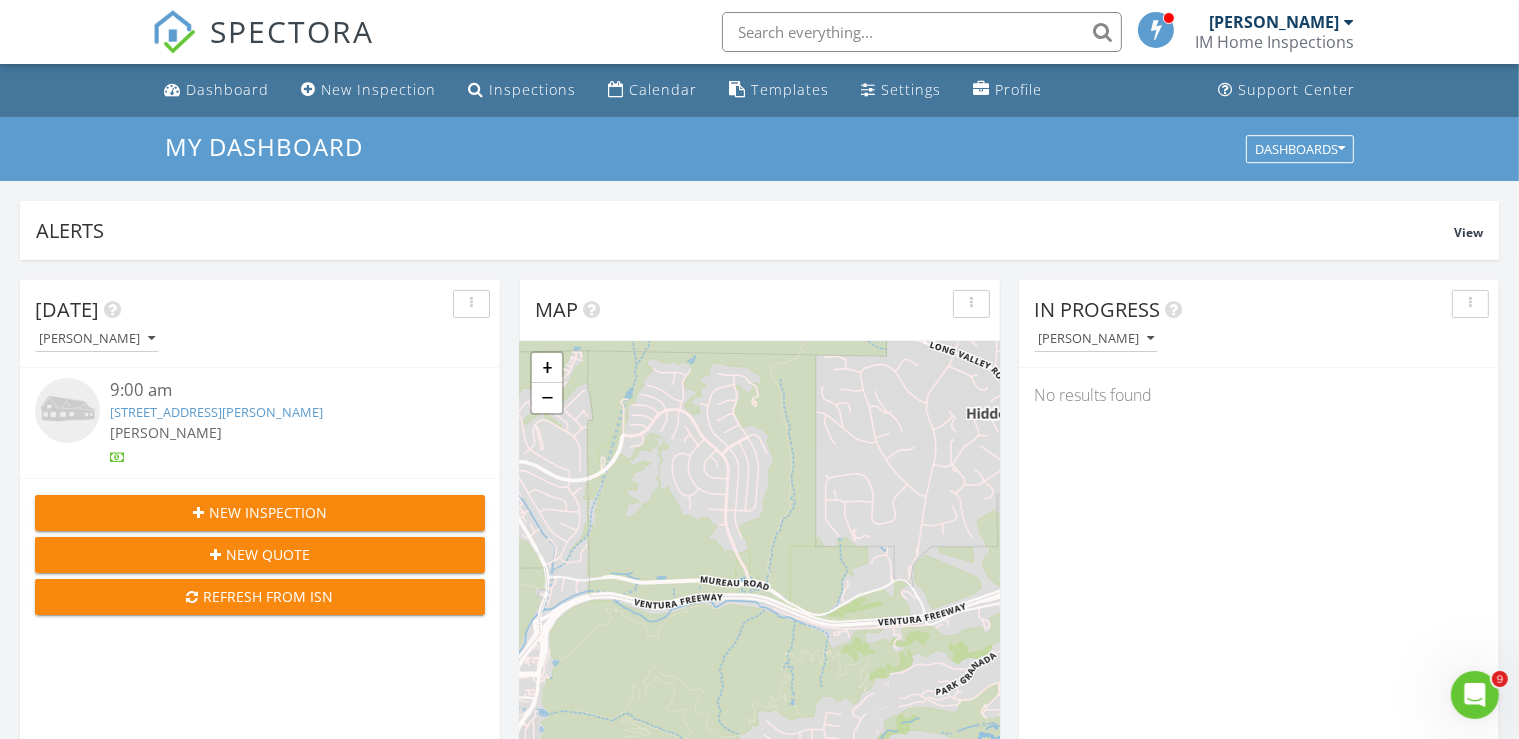 scroll, scrollTop: 0, scrollLeft: 0, axis: both 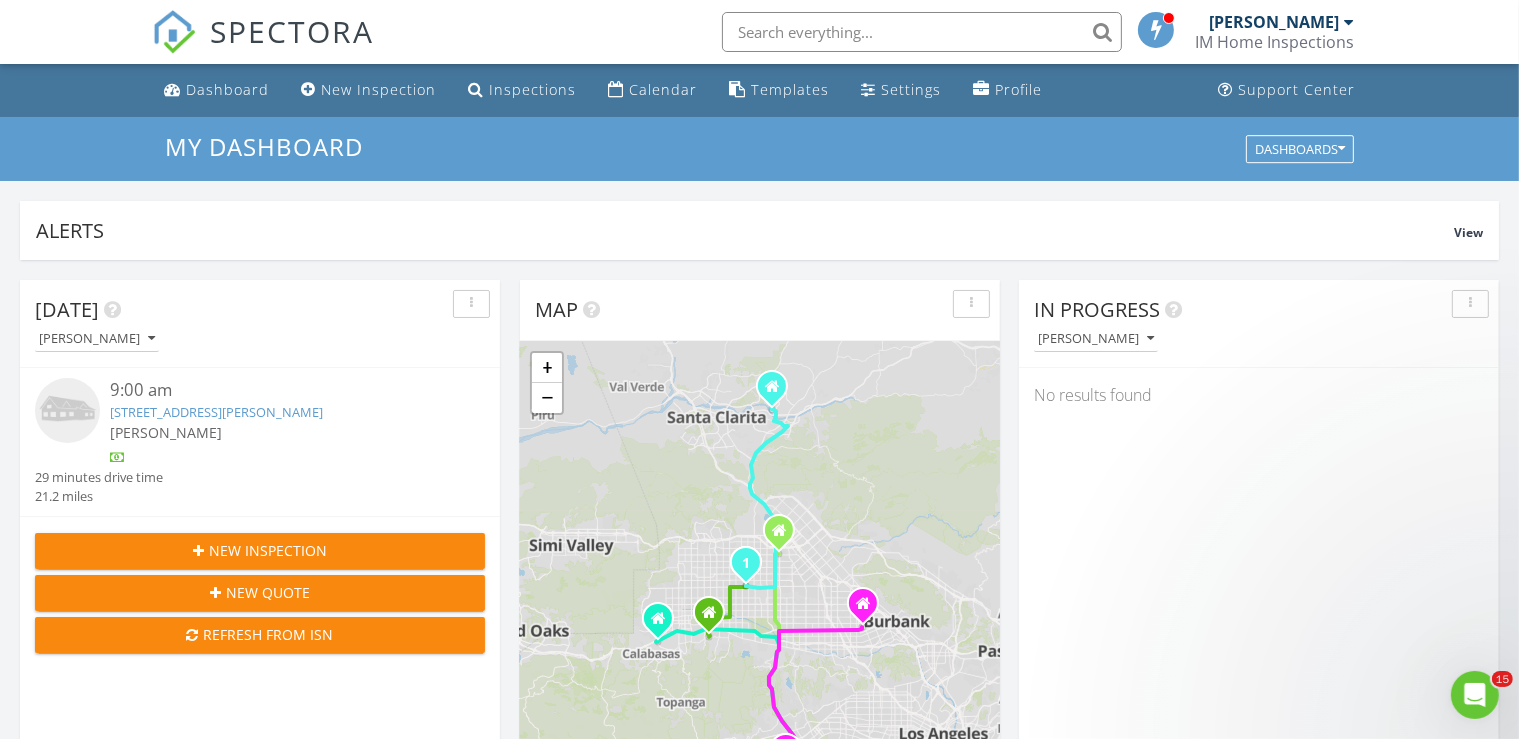 click on "[STREET_ADDRESS][PERSON_NAME]" at bounding box center [216, 412] 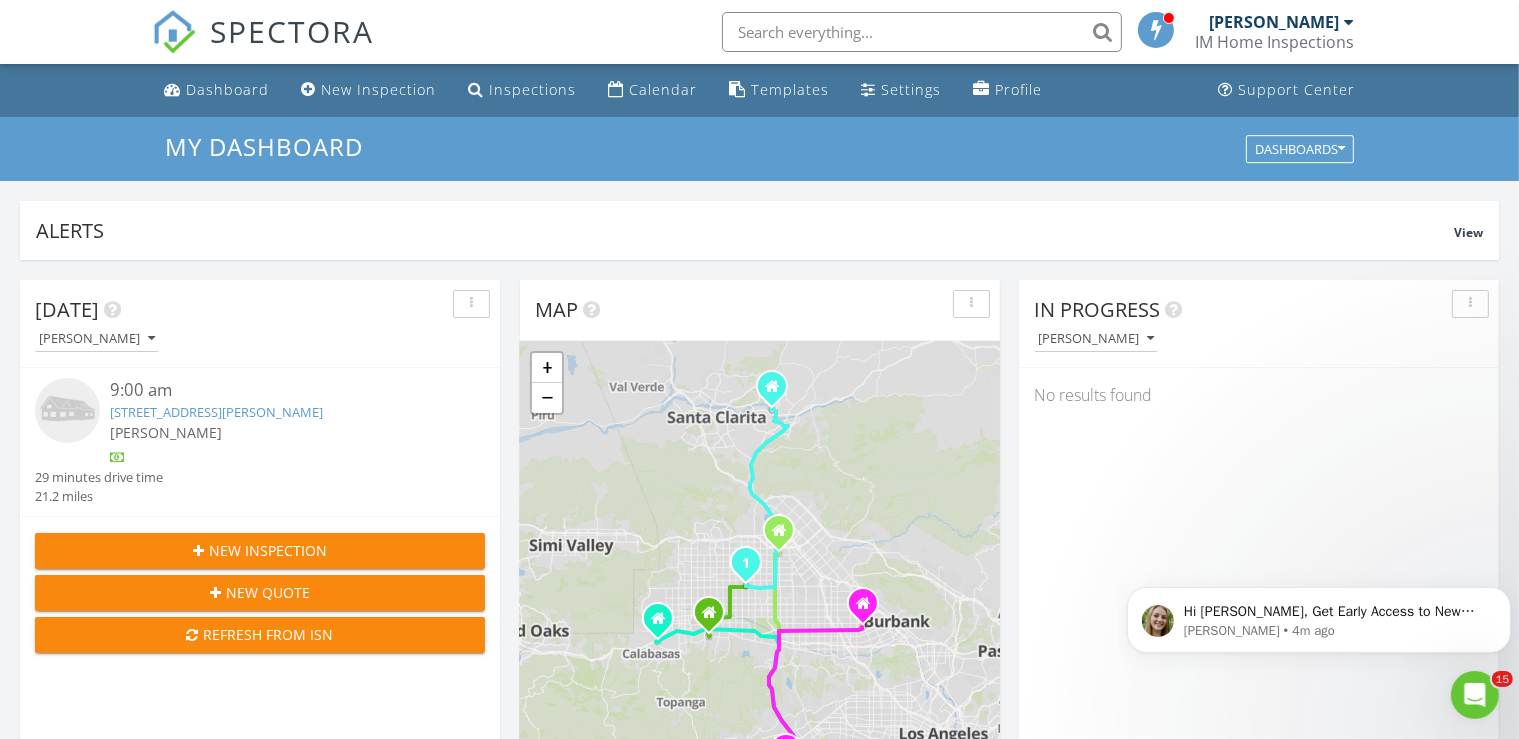 scroll, scrollTop: 0, scrollLeft: 0, axis: both 